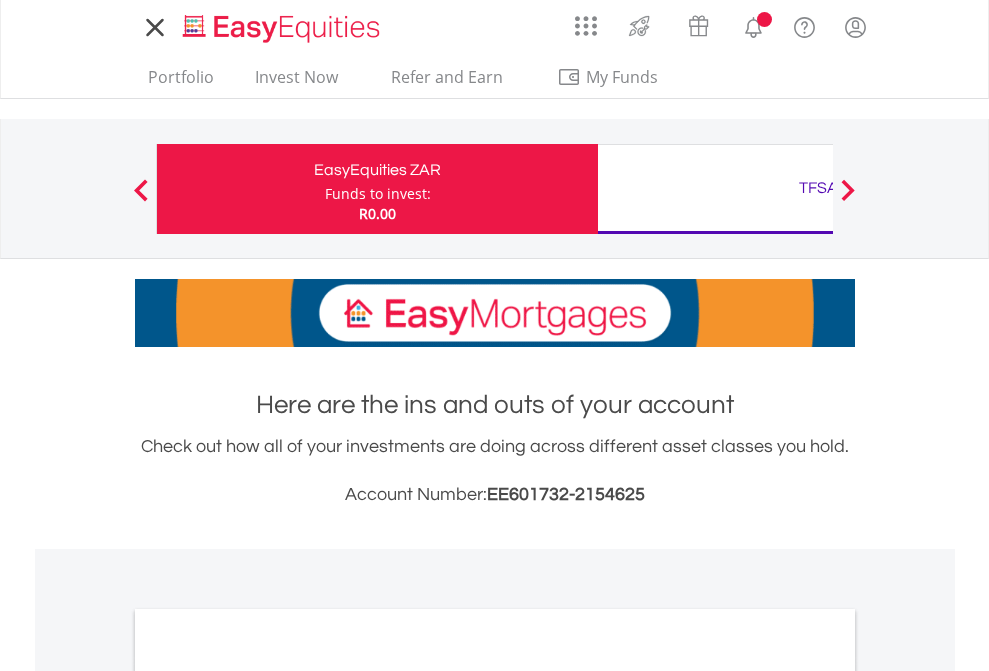 scroll, scrollTop: 0, scrollLeft: 0, axis: both 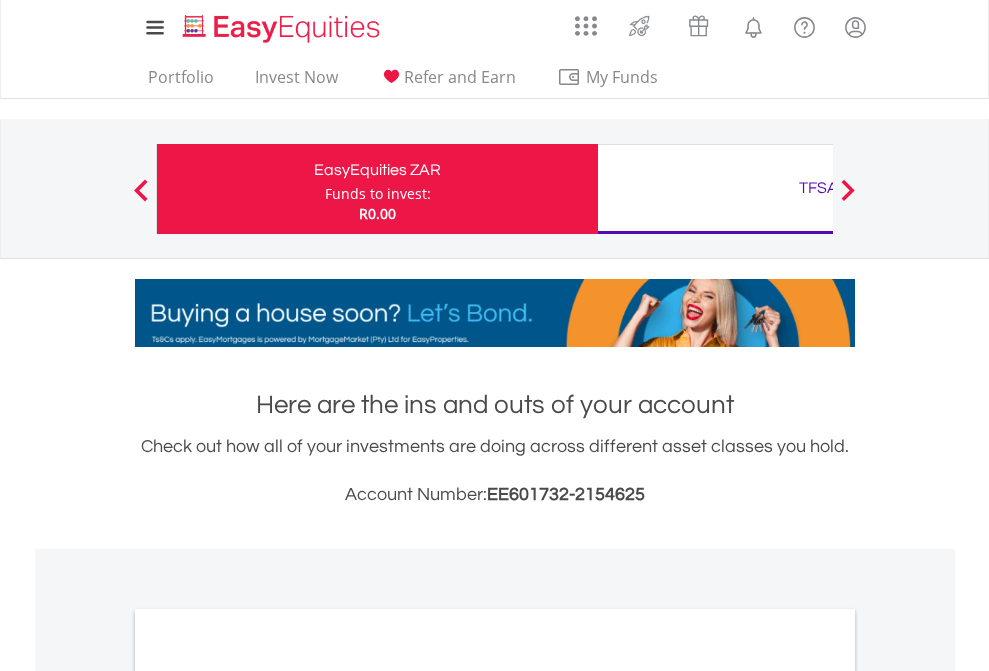 click on "Funds to invest:" at bounding box center (378, 194) 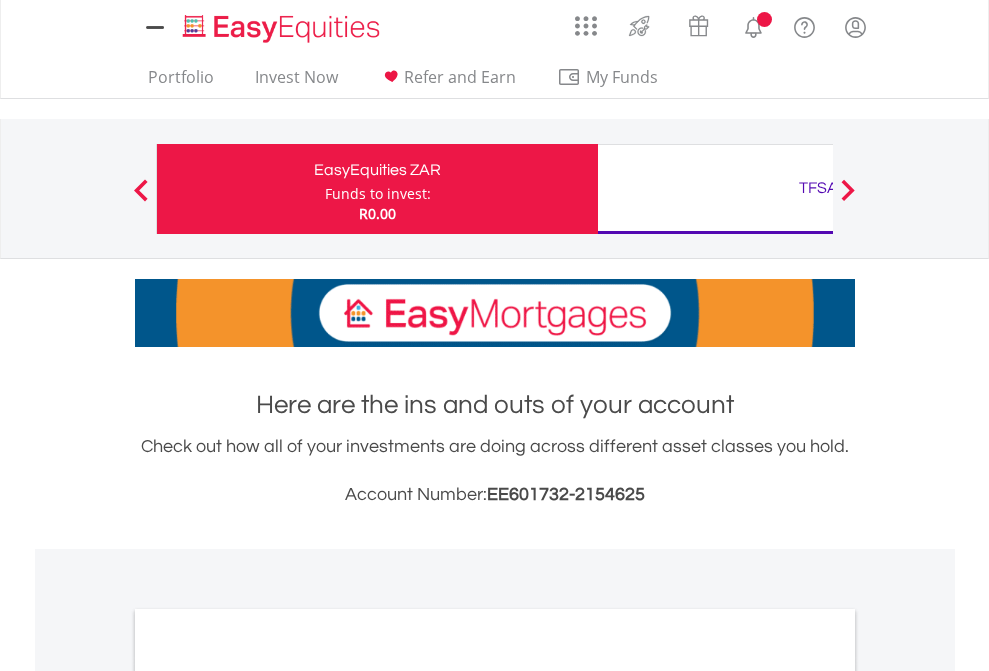 scroll, scrollTop: 0, scrollLeft: 0, axis: both 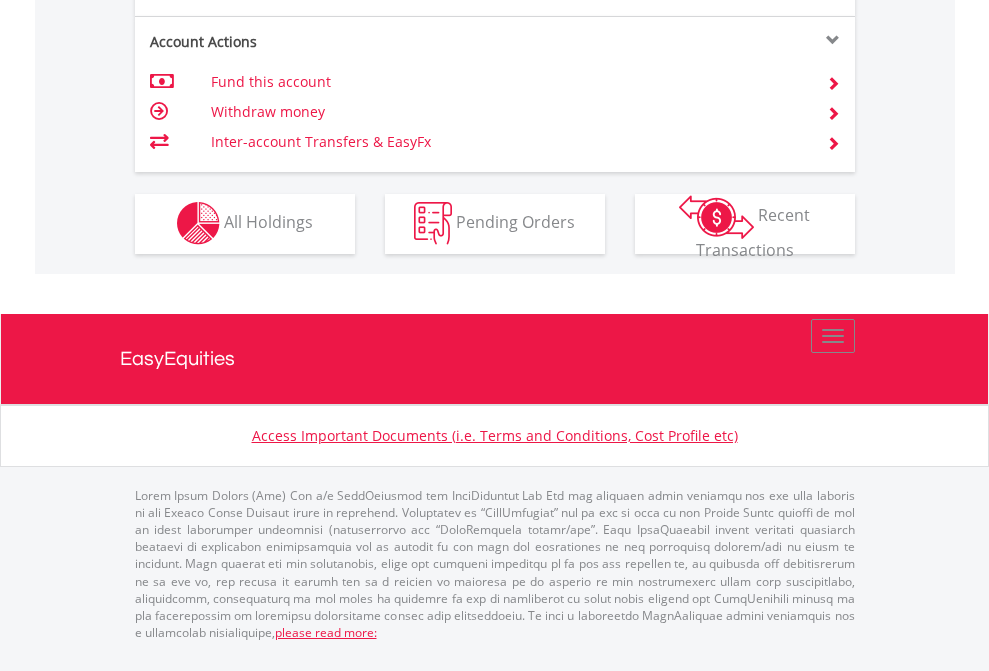 click on "Investment types" at bounding box center [706, -353] 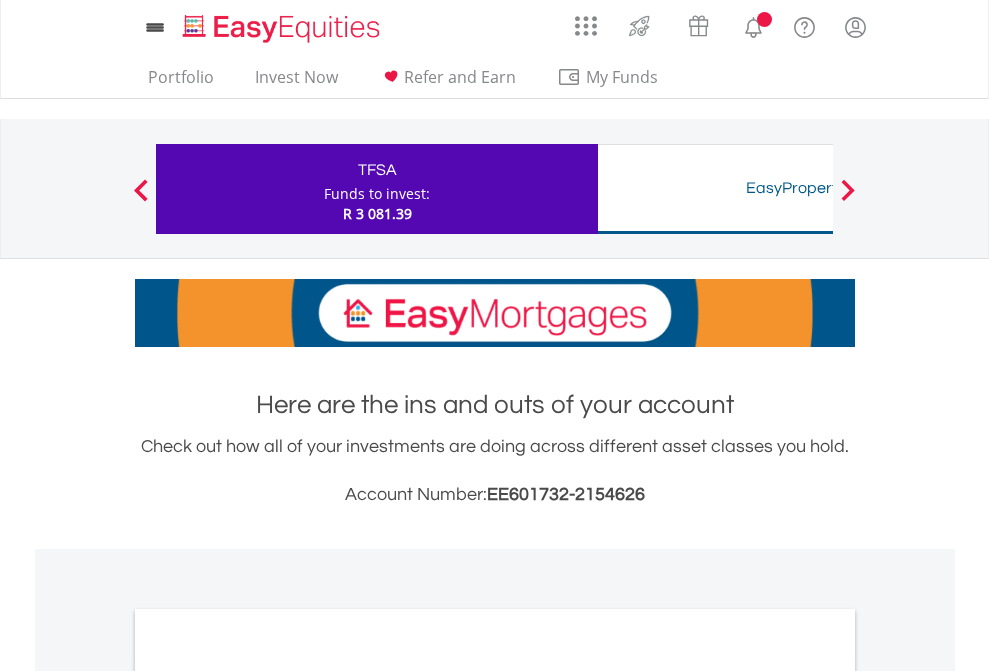 scroll, scrollTop: 0, scrollLeft: 0, axis: both 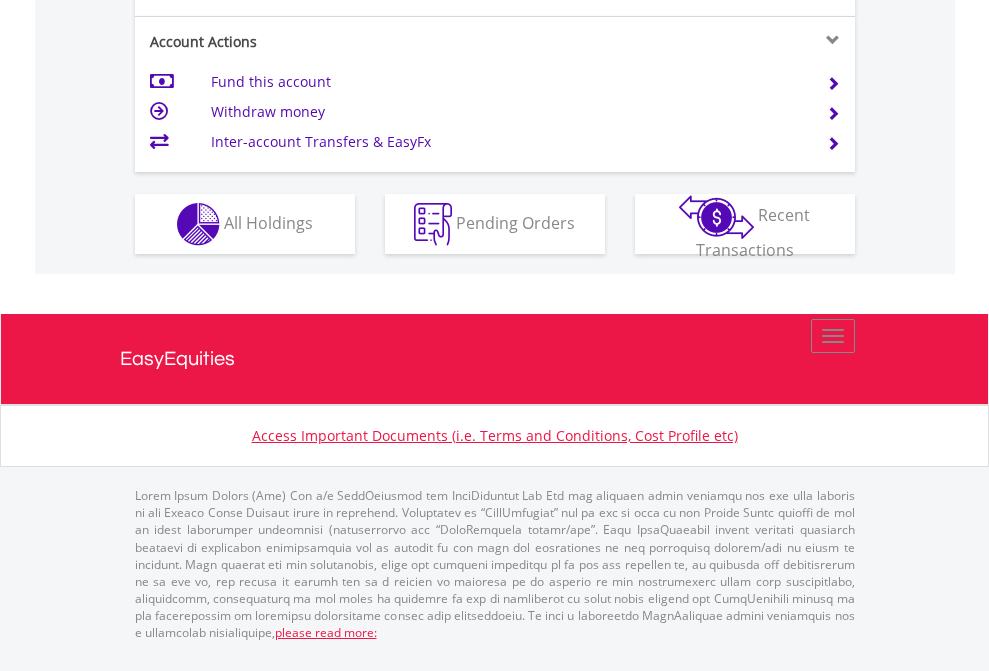 click on "Investment types" at bounding box center (706, -337) 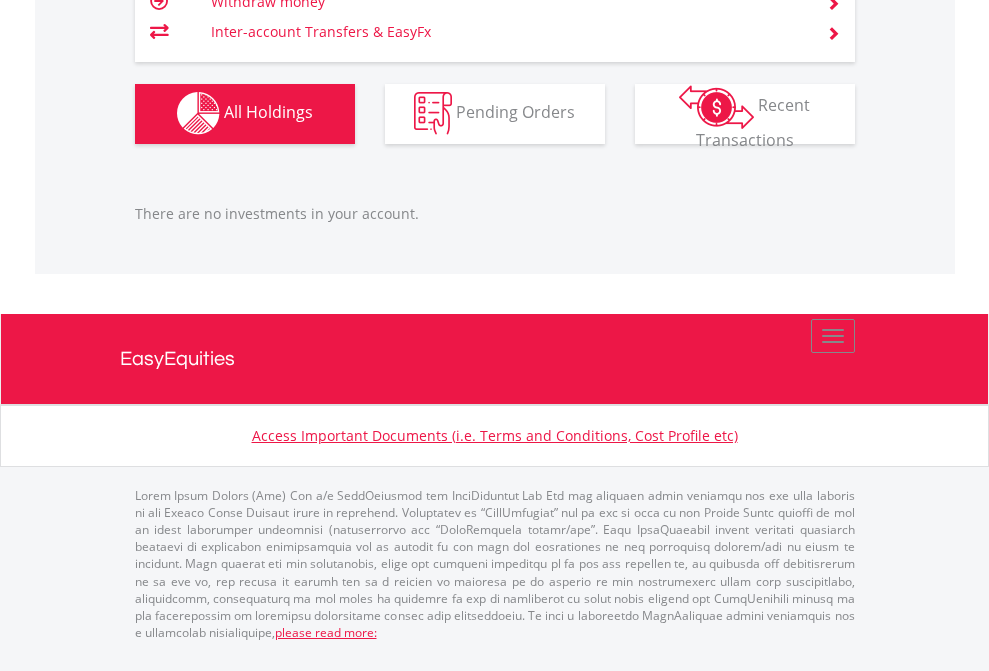 scroll, scrollTop: 1980, scrollLeft: 0, axis: vertical 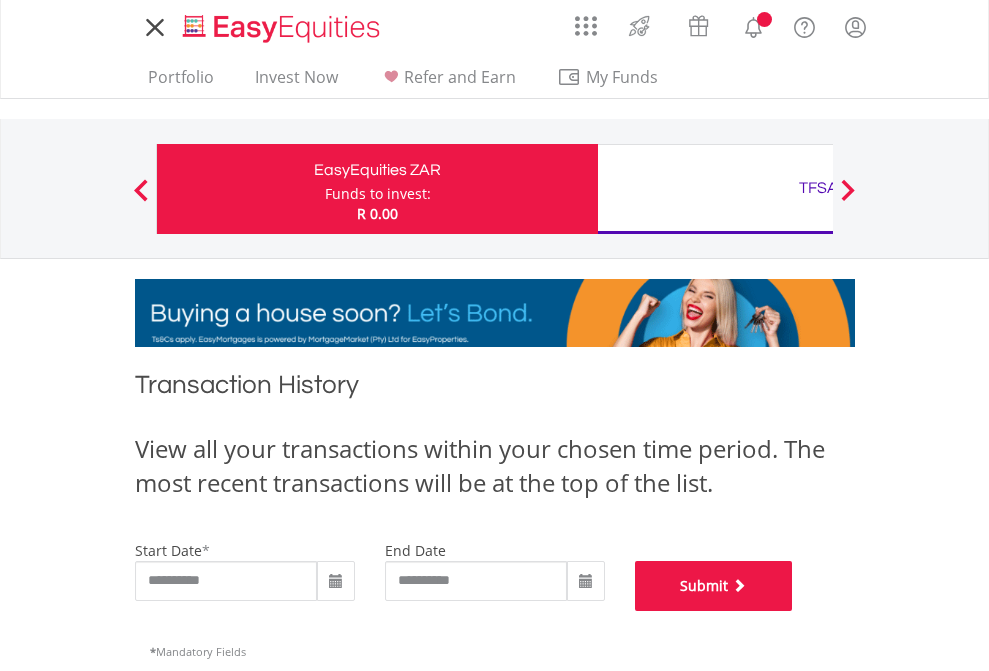 click on "Submit" at bounding box center (714, 586) 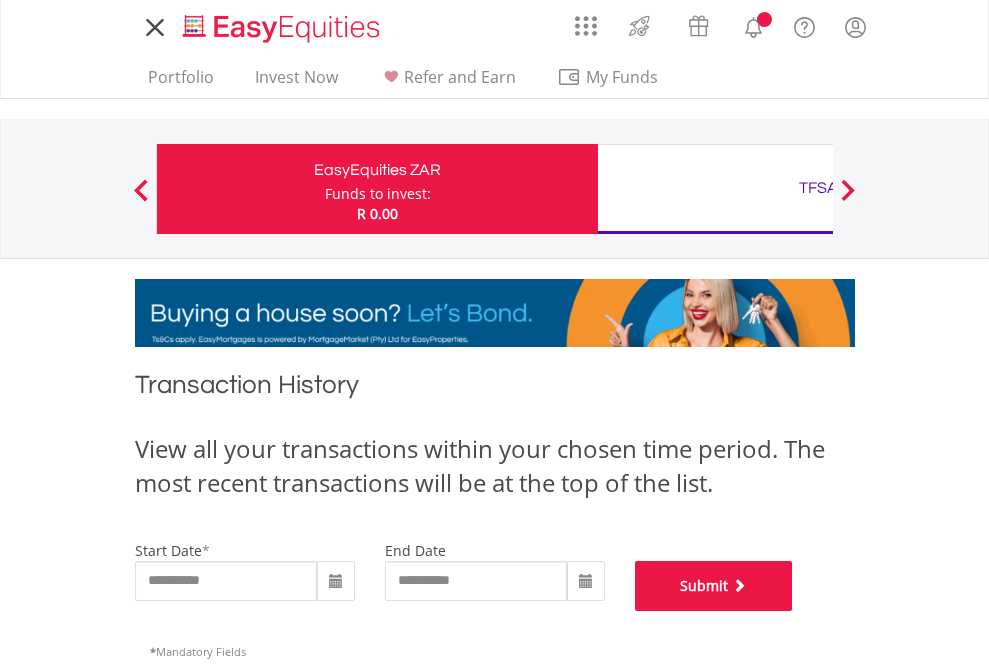 scroll, scrollTop: 811, scrollLeft: 0, axis: vertical 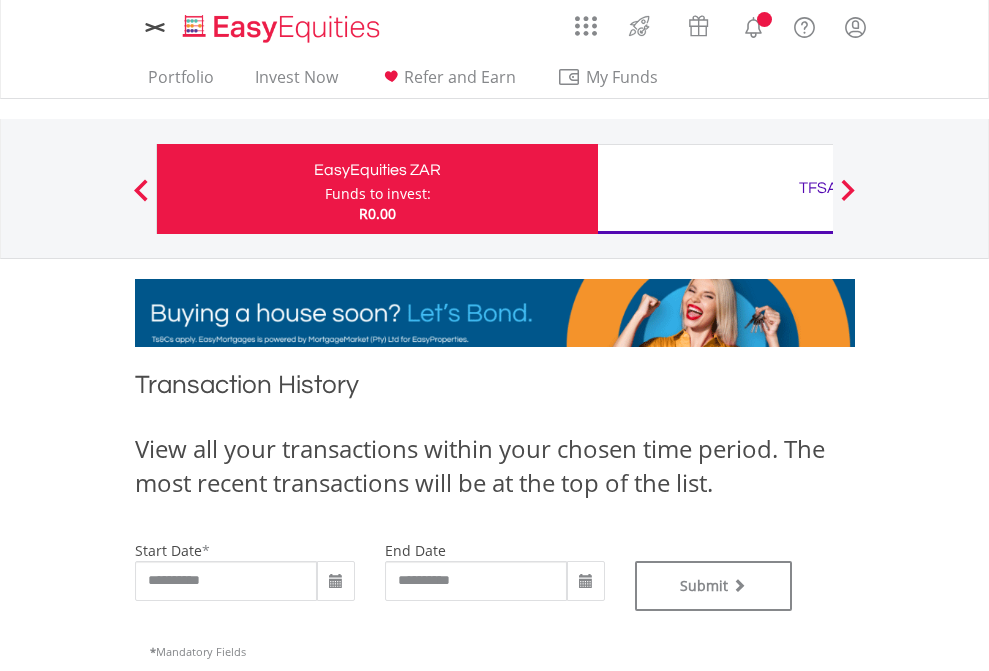 click on "TFSA" at bounding box center [818, 188] 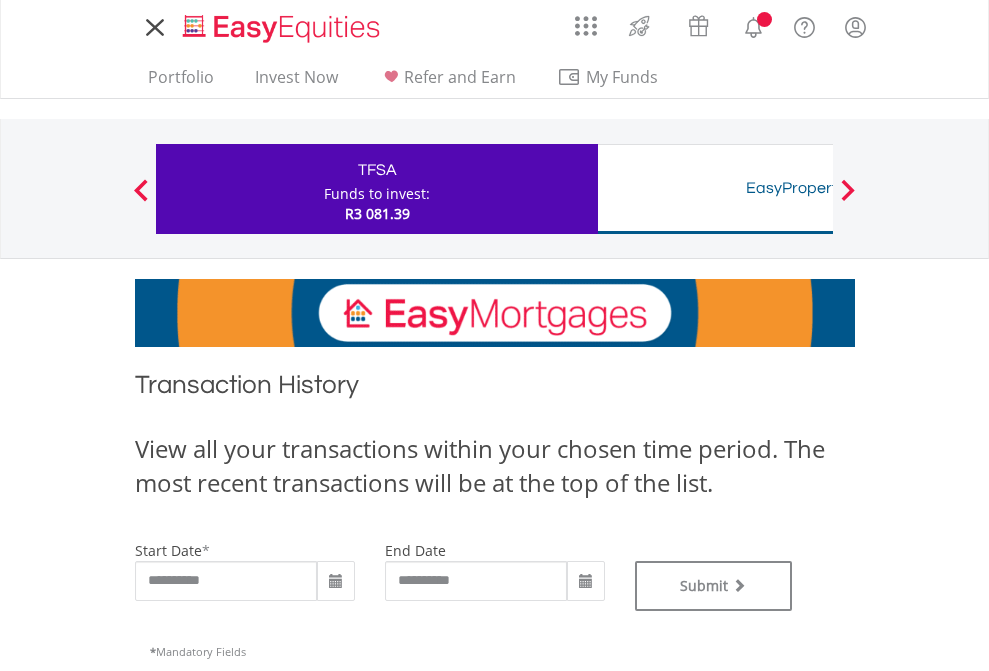 scroll, scrollTop: 0, scrollLeft: 0, axis: both 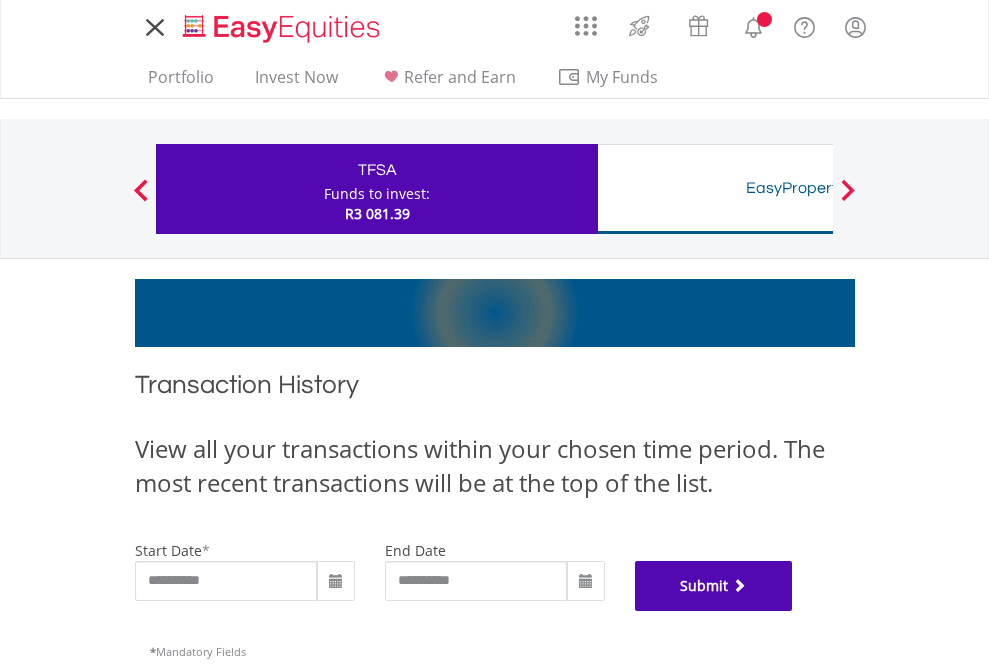 click on "Submit" at bounding box center (714, 586) 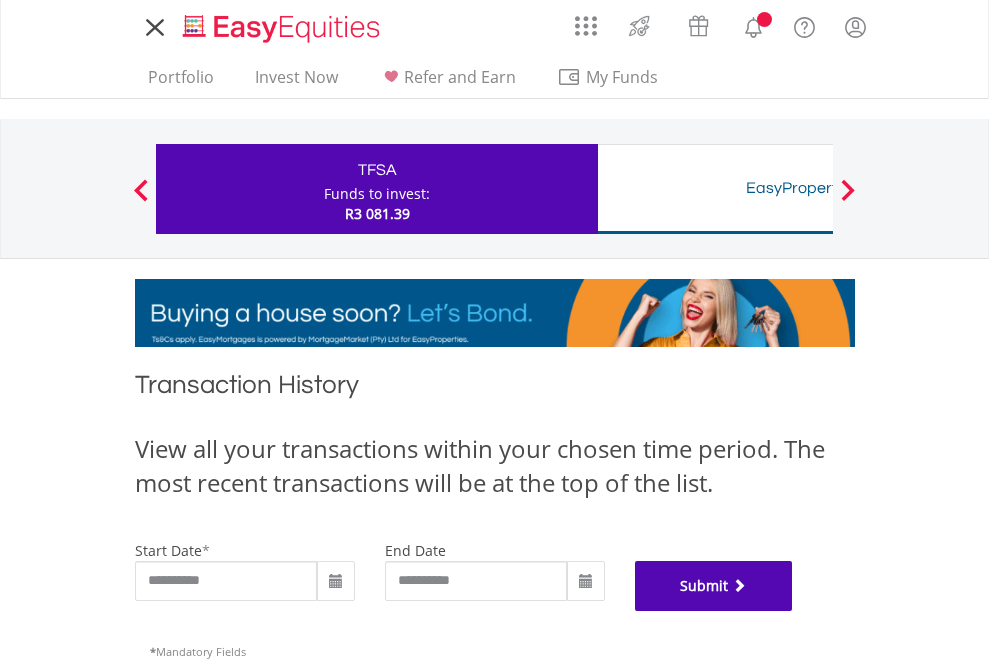 scroll, scrollTop: 811, scrollLeft: 0, axis: vertical 